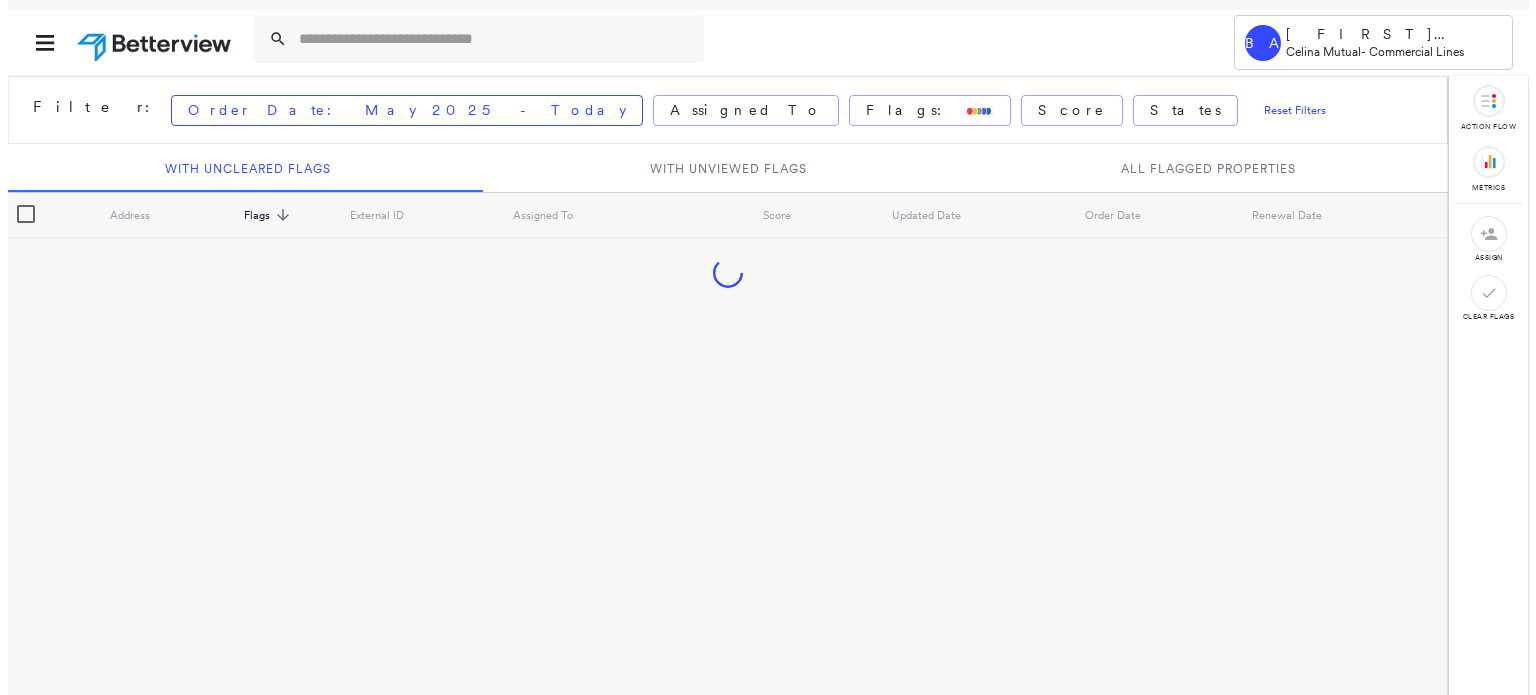 scroll, scrollTop: 0, scrollLeft: 0, axis: both 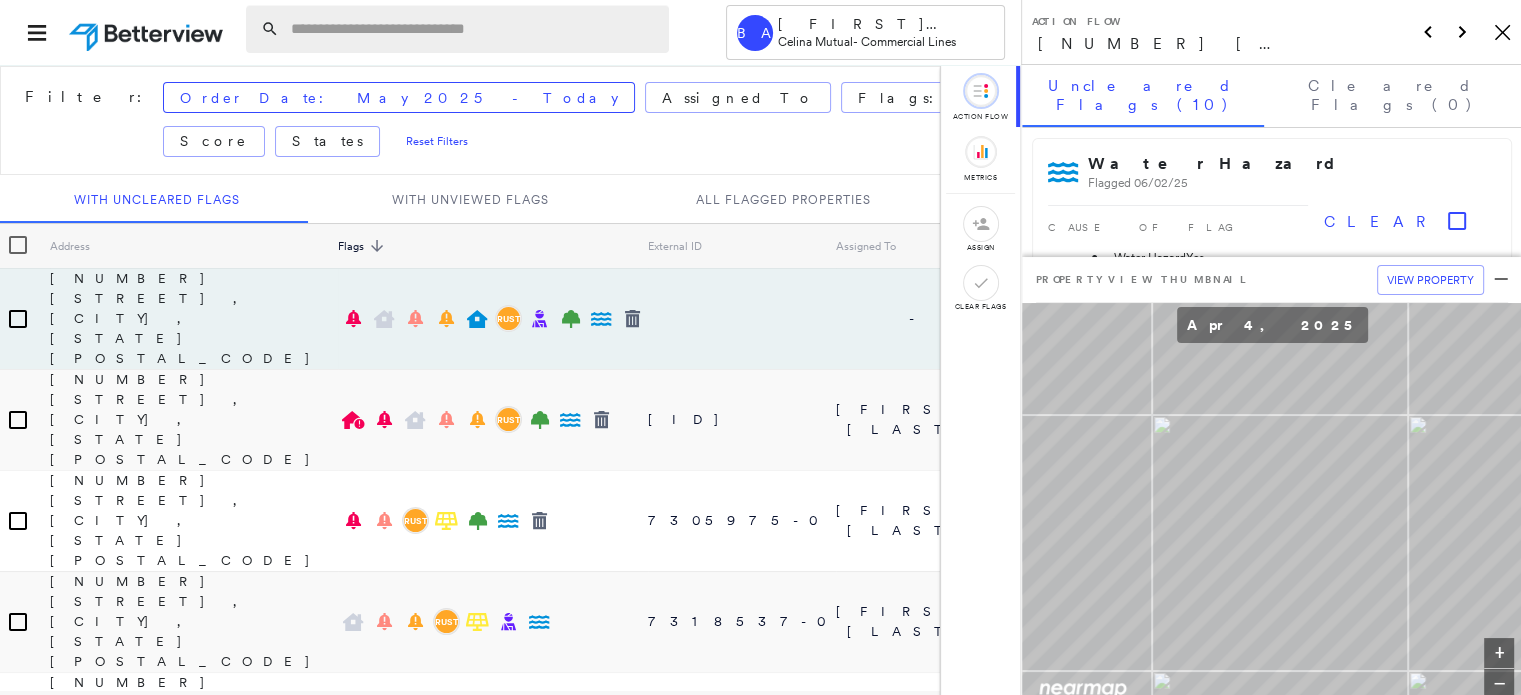 click at bounding box center (474, 29) 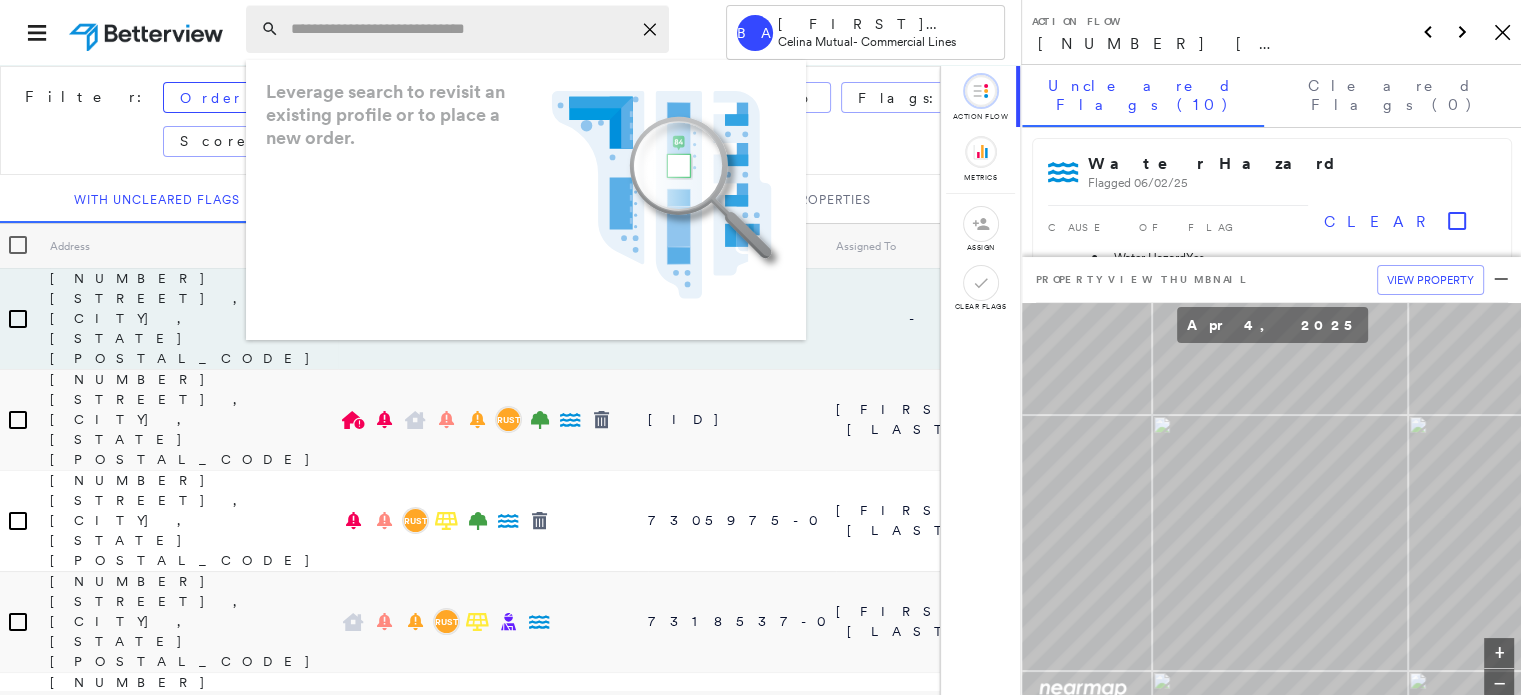 click at bounding box center (461, 29) 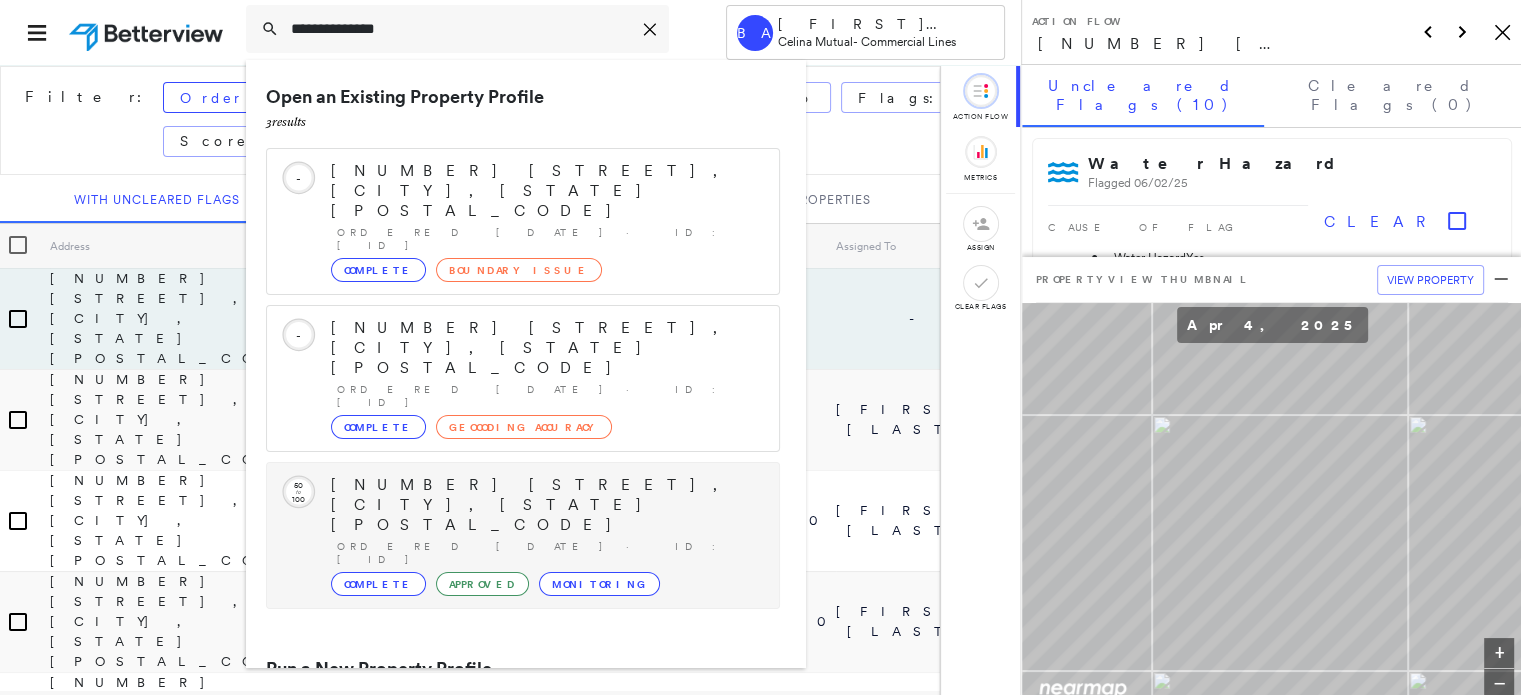 type on "**********" 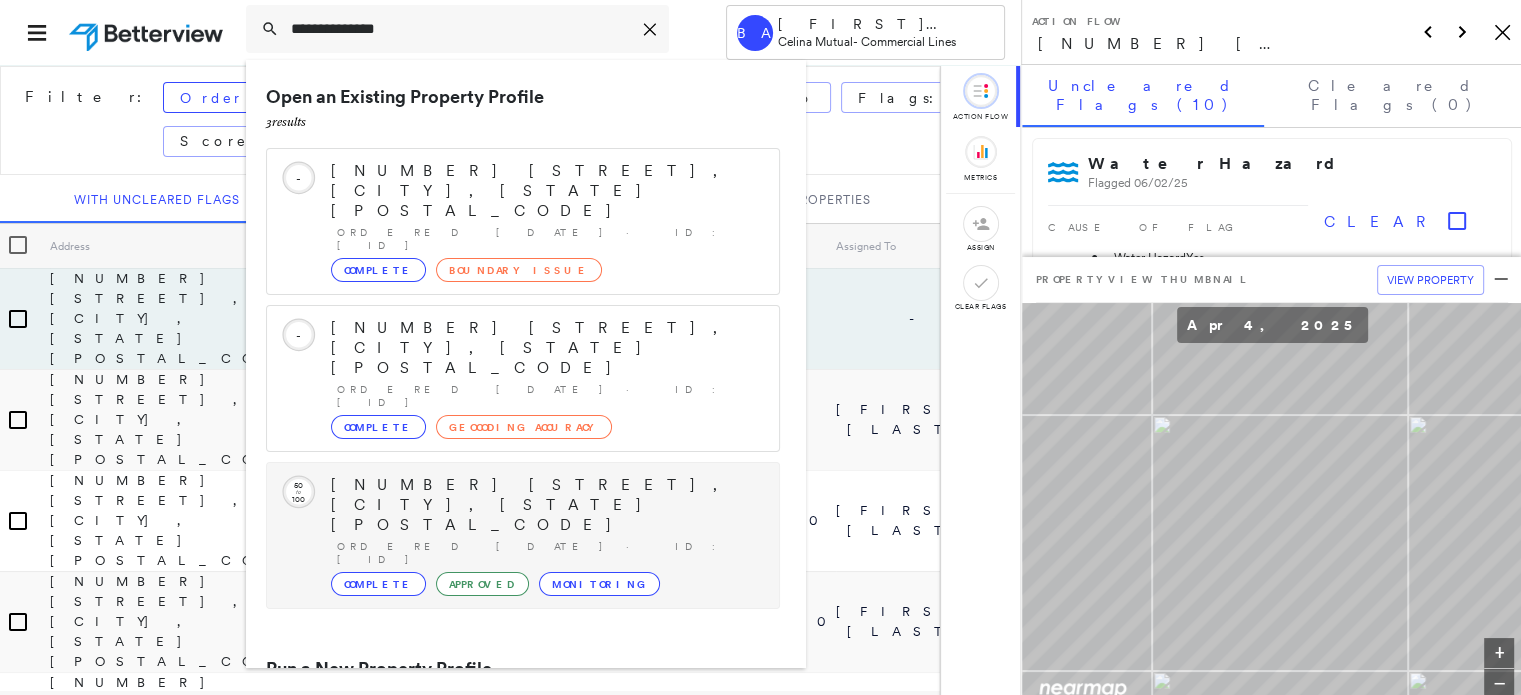 click on "[NUMBER] [STREET], [CITY], [STATE] [POSTAL_CODE]" at bounding box center (545, 505) 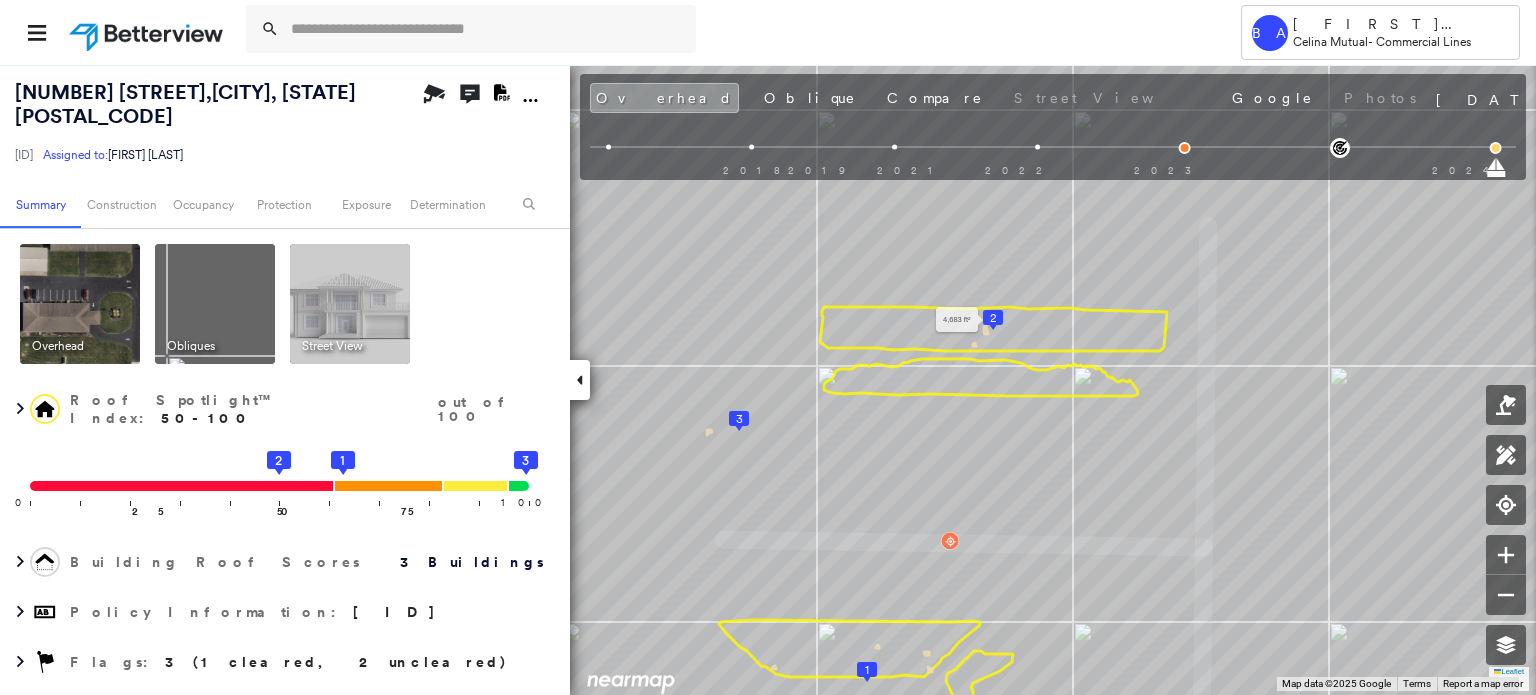 click on "2" at bounding box center (993, 318) 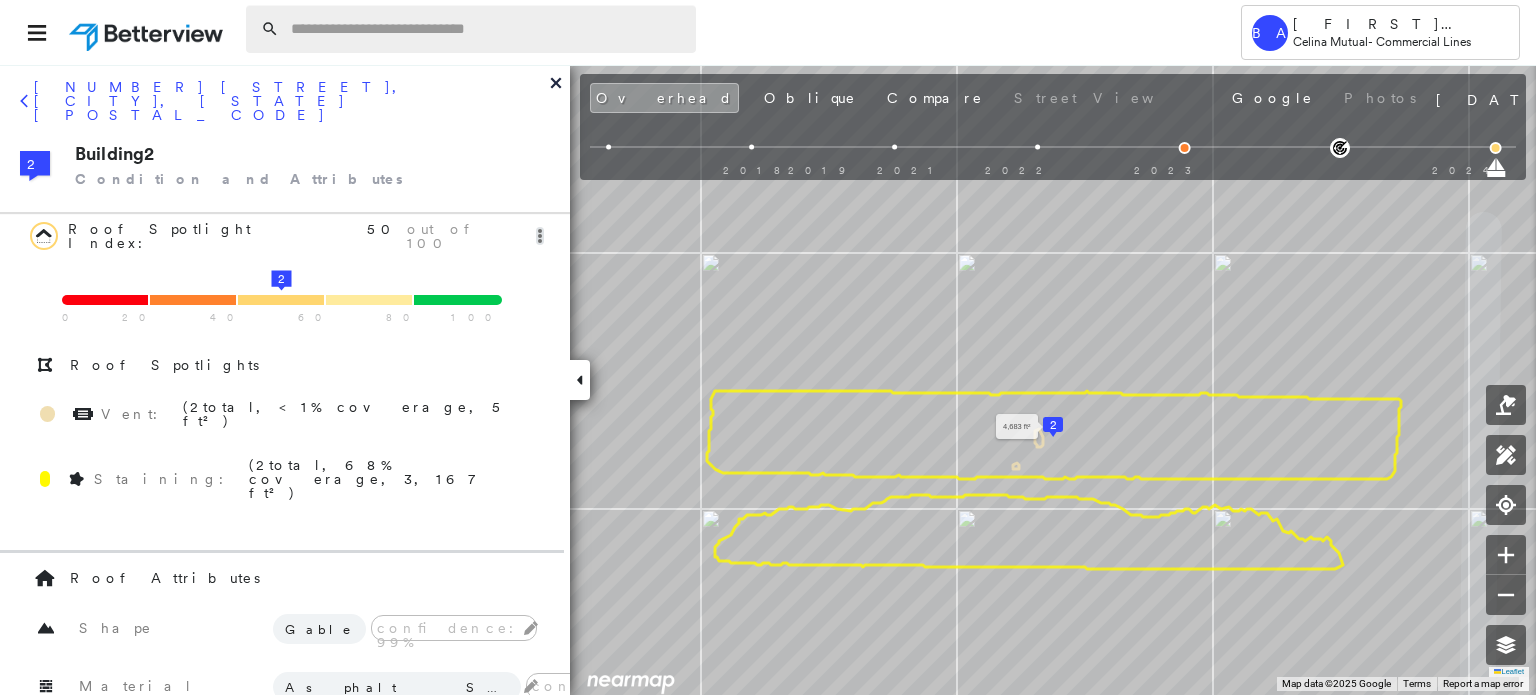 click at bounding box center (487, 29) 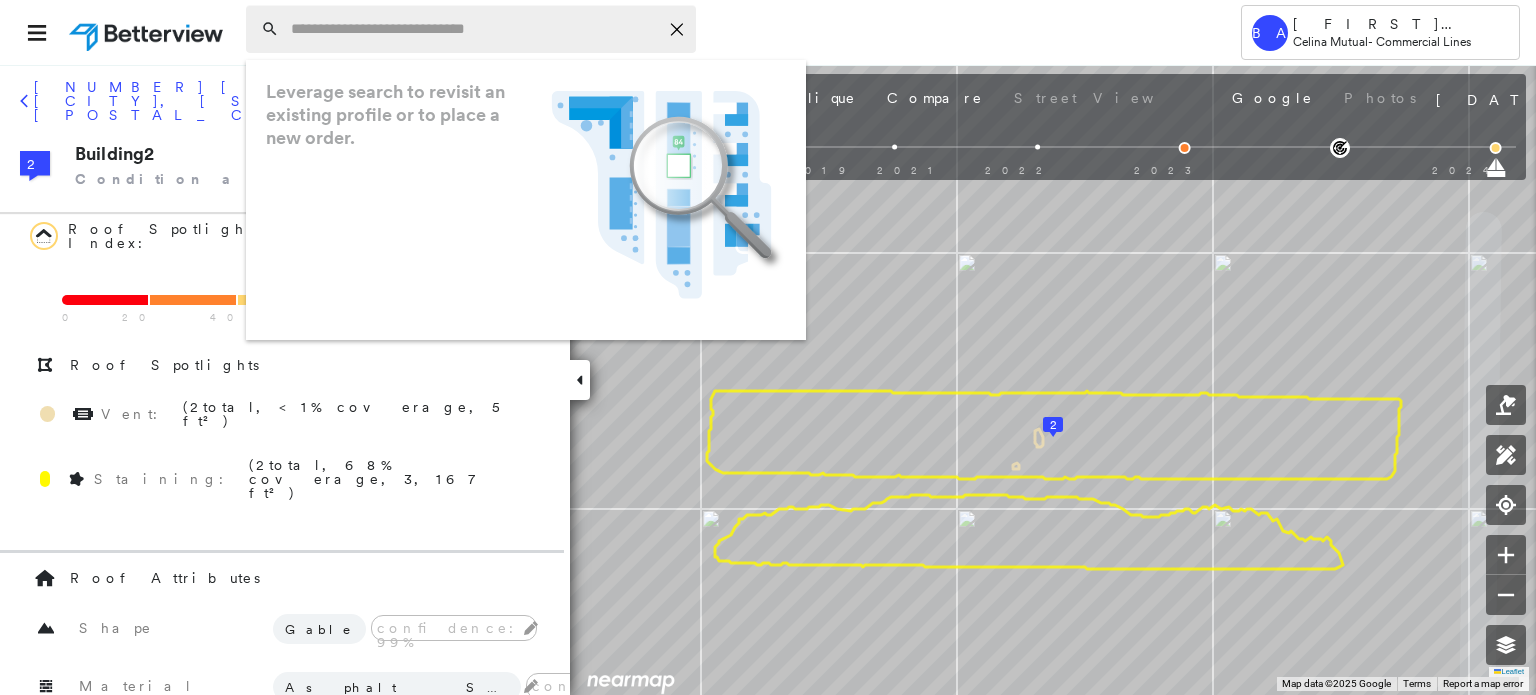click at bounding box center (474, 29) 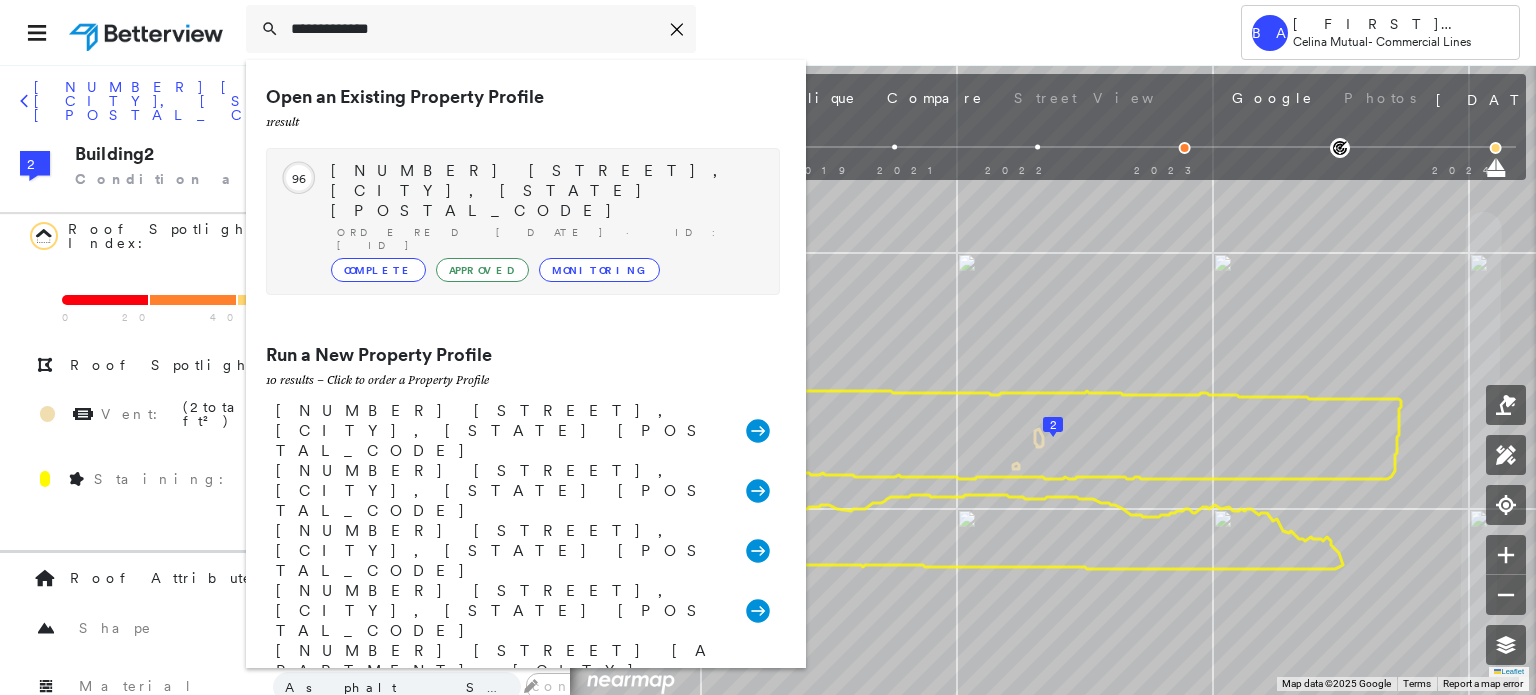 type on "**********" 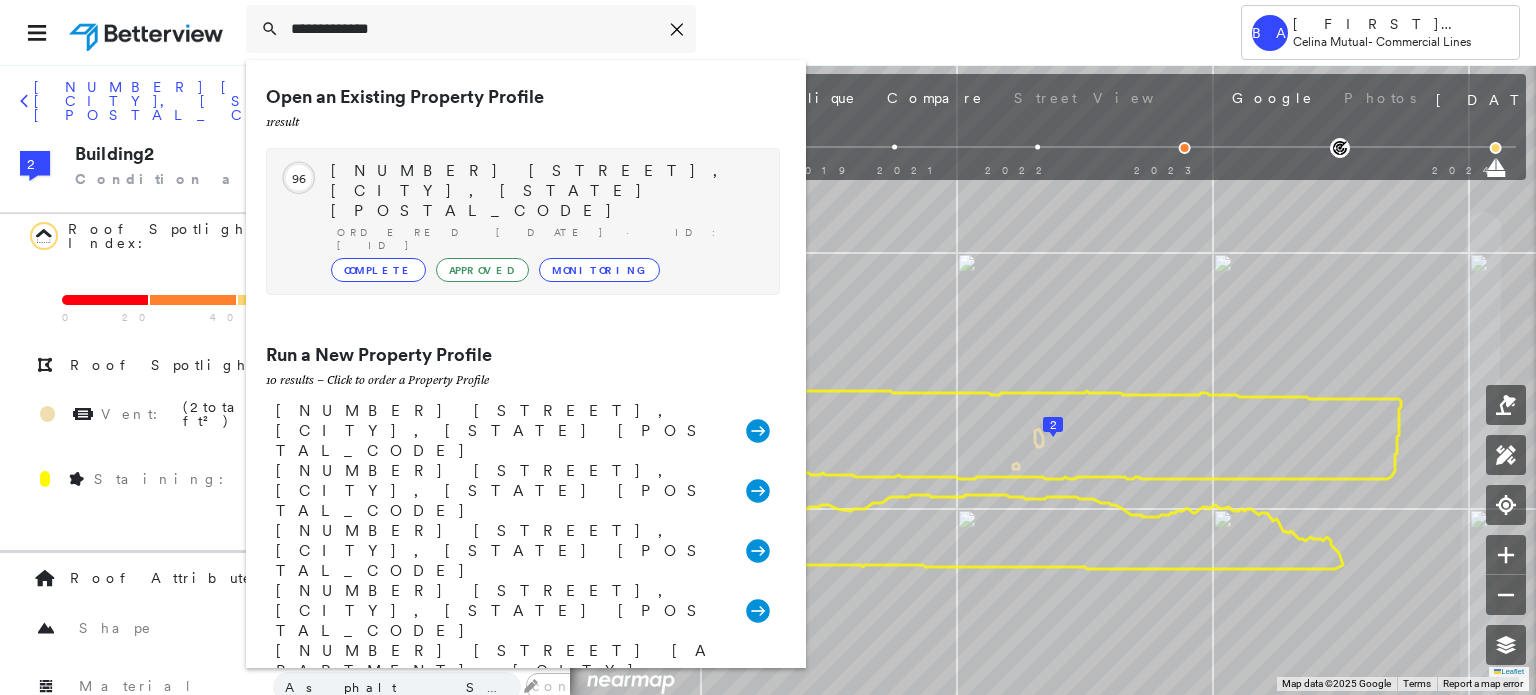 click on "[NUMBER] [STREET], [CITY], [STATE] [POSTAL_CODE]" at bounding box center [545, 191] 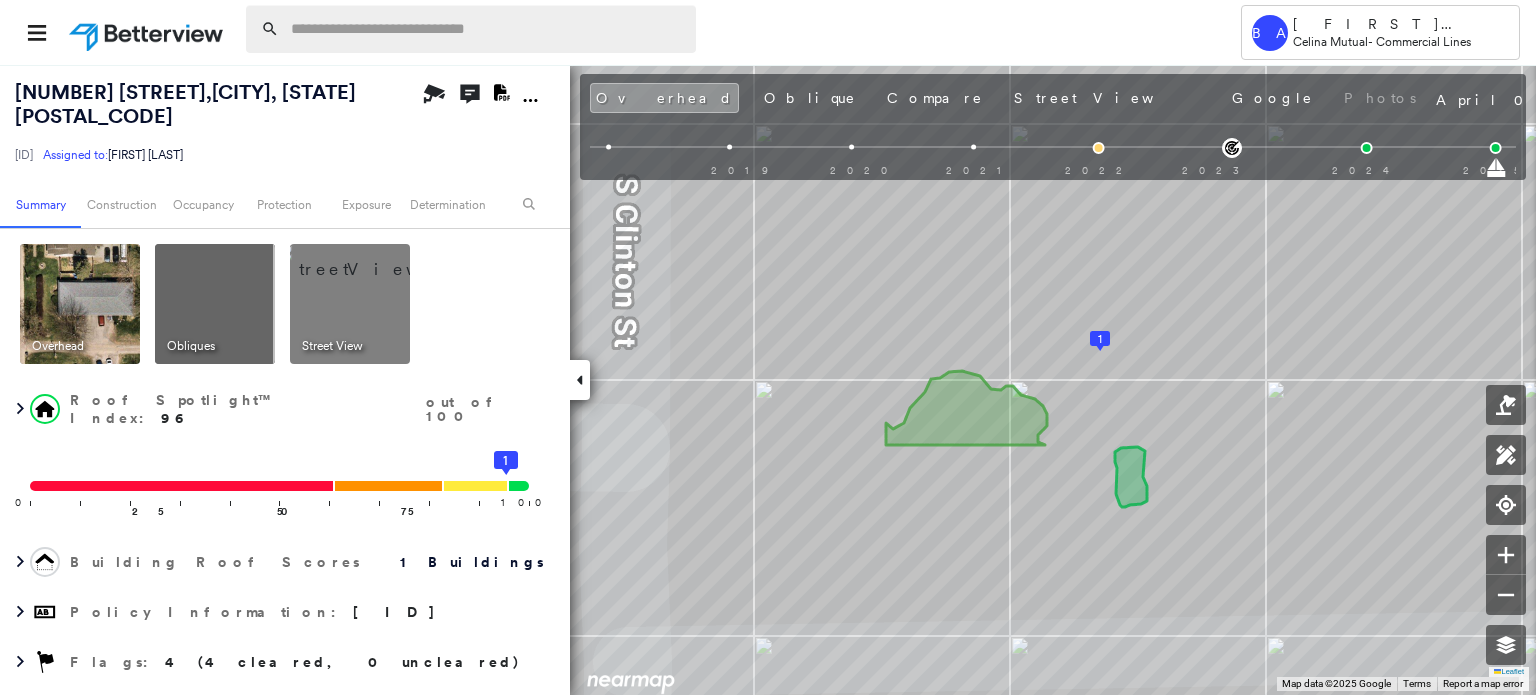 click at bounding box center (487, 29) 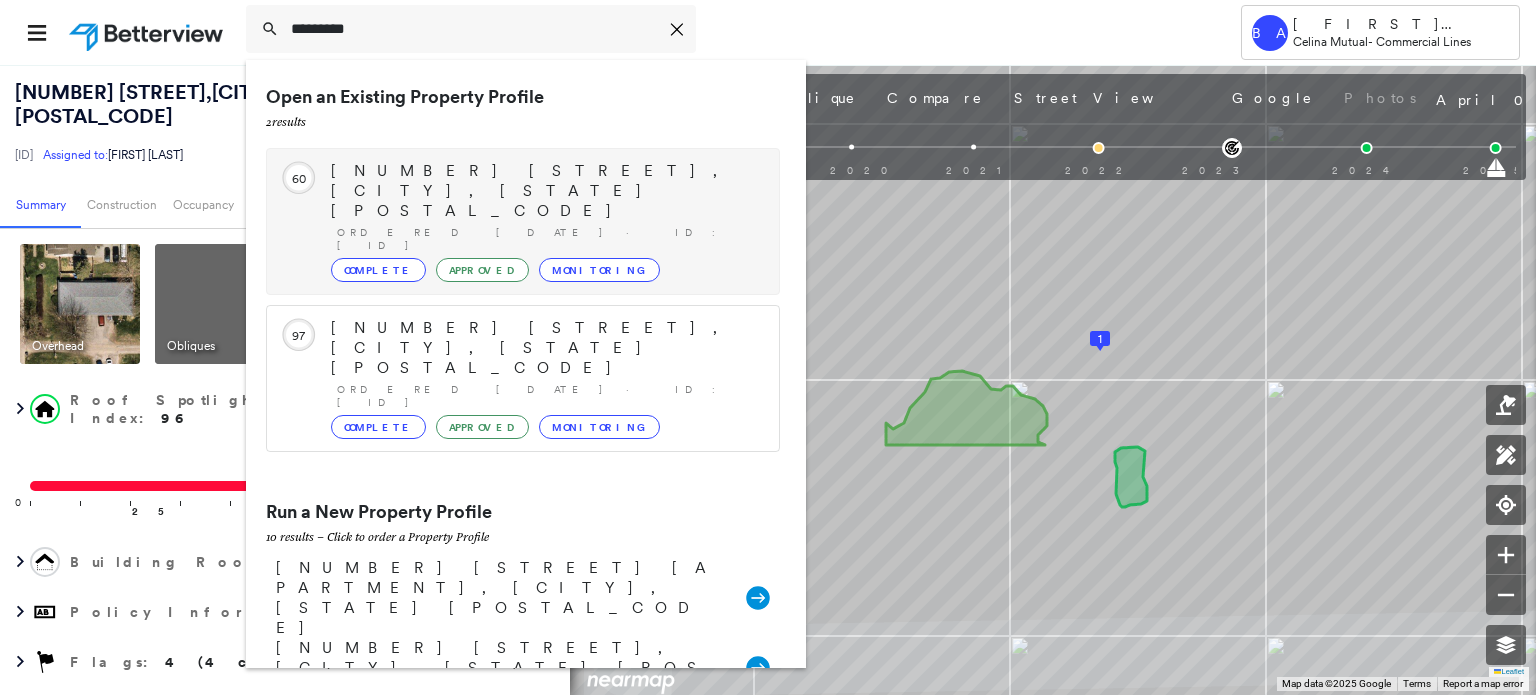 type on "*********" 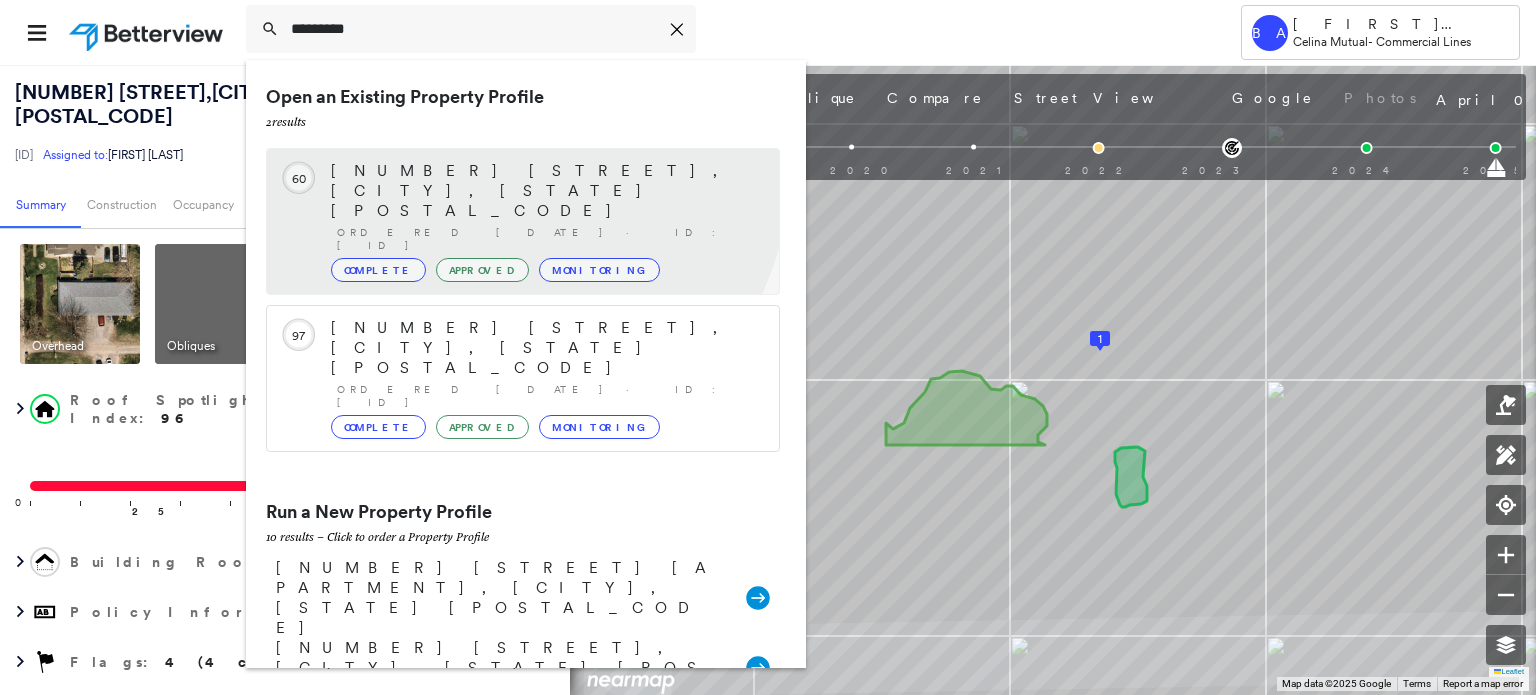 click on "[NUMBER] [STREET], [CITY], [STATE] [POSTAL_CODE]" at bounding box center [545, 191] 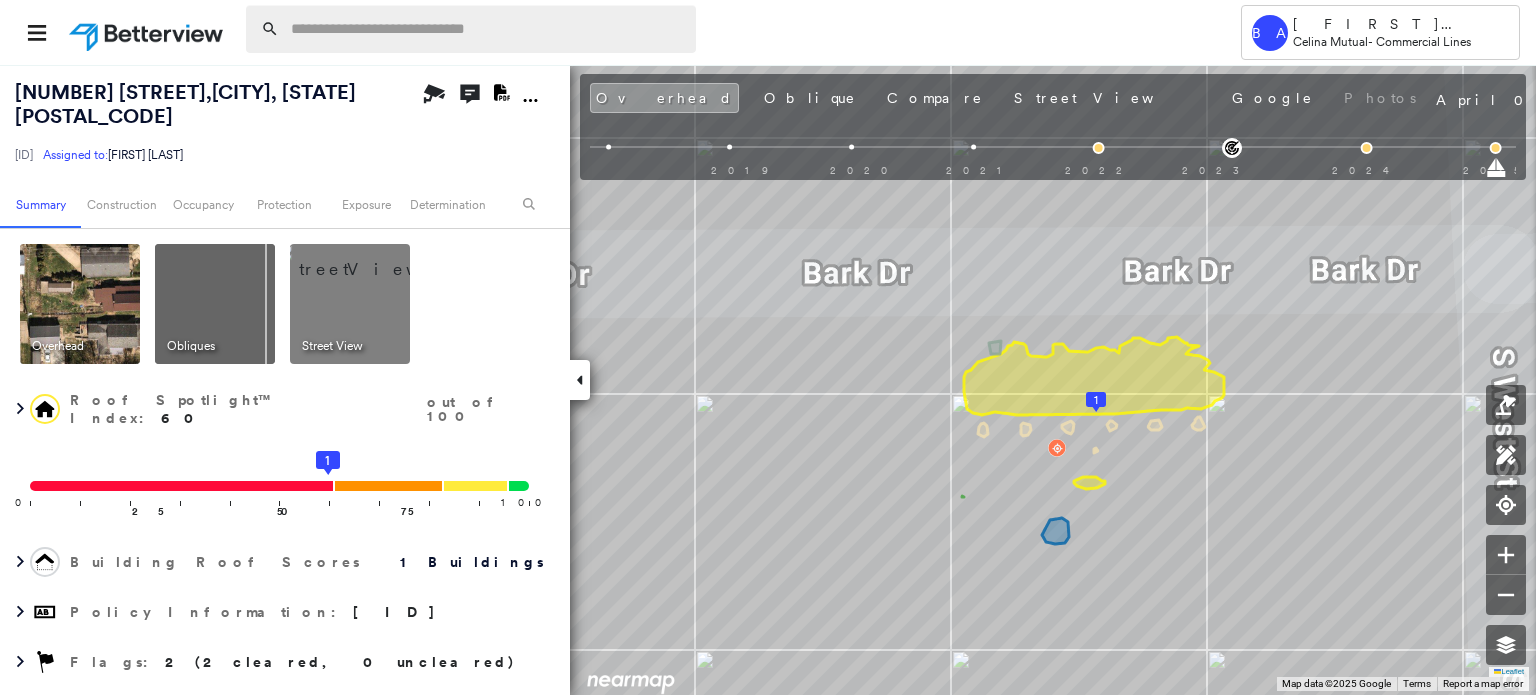 click at bounding box center [487, 29] 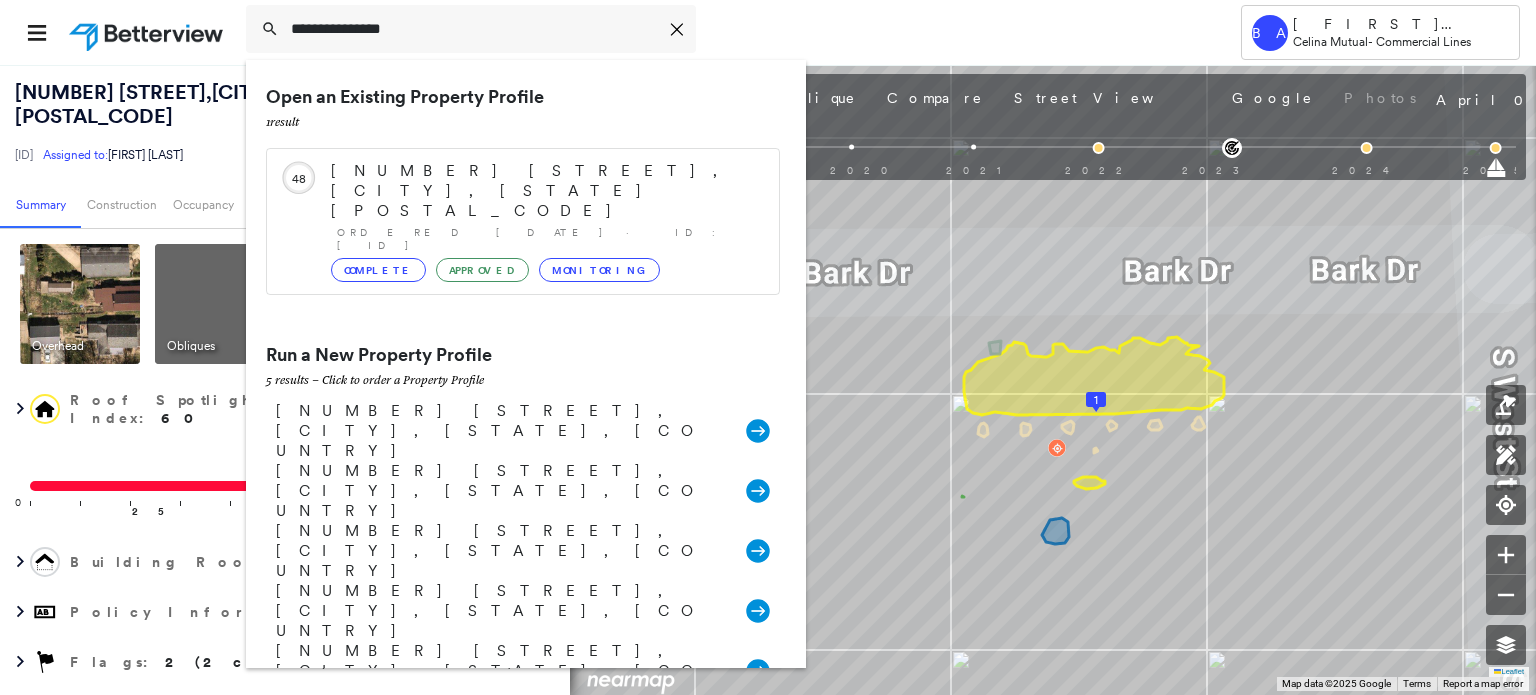type on "**********" 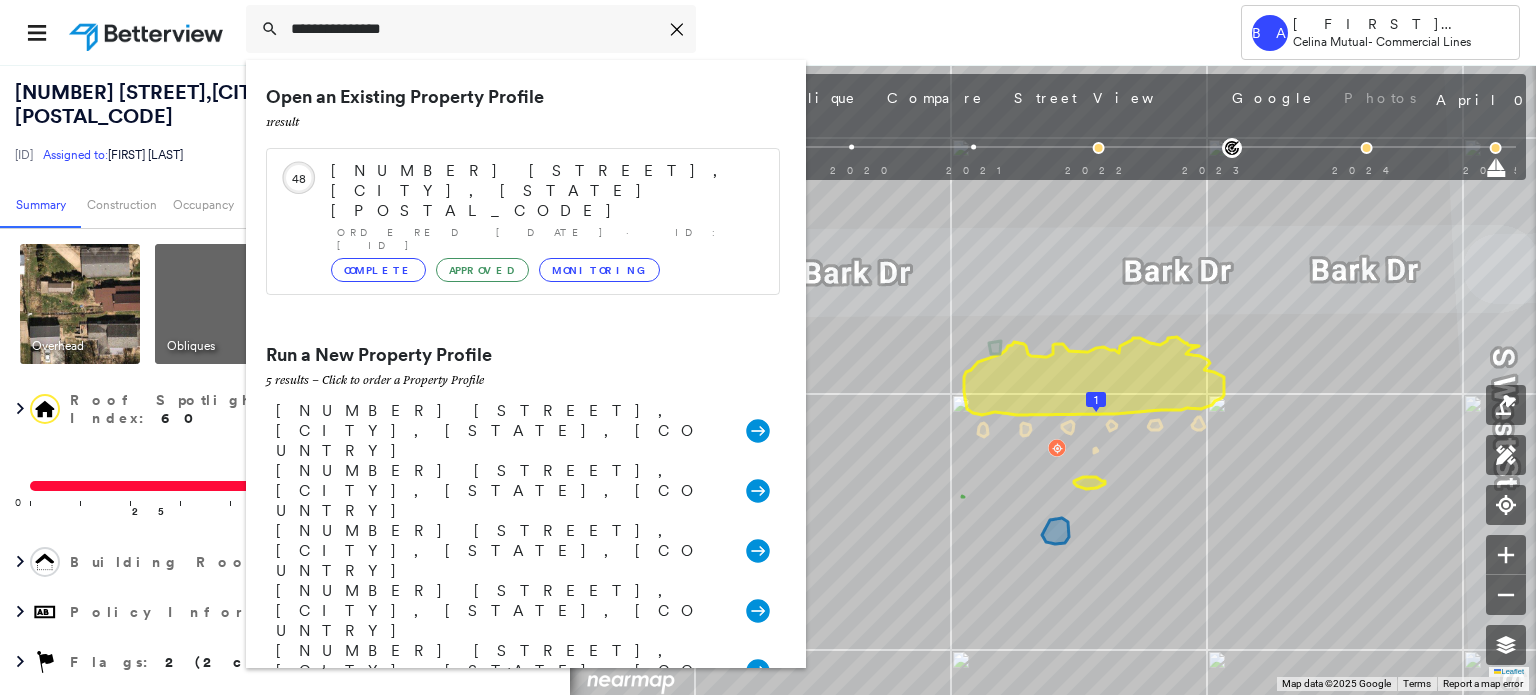 click on "[NUMBER] [STREET], [CITY], [STATE] [POSTAL_CODE]" at bounding box center (545, 191) 